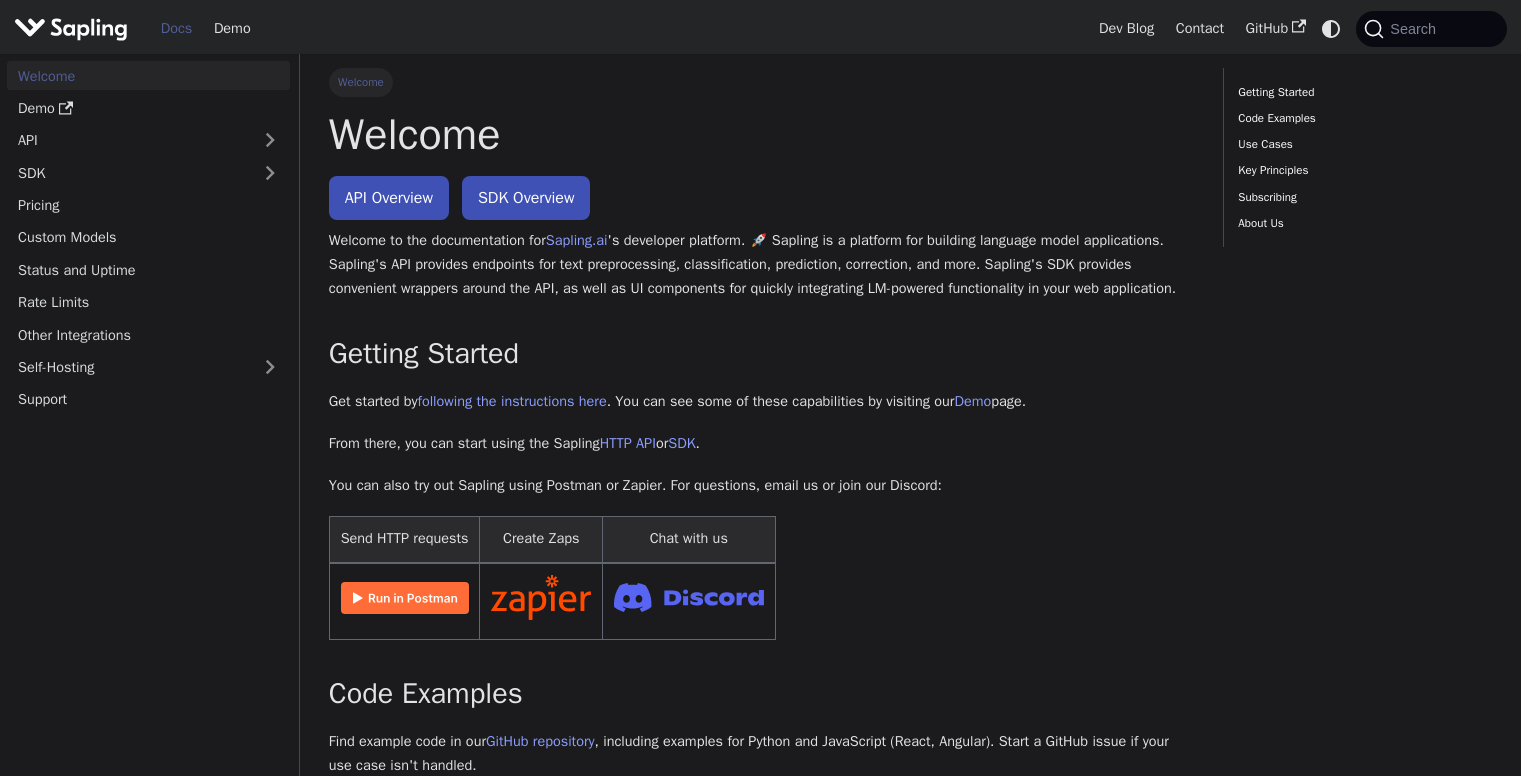 scroll, scrollTop: 0, scrollLeft: 0, axis: both 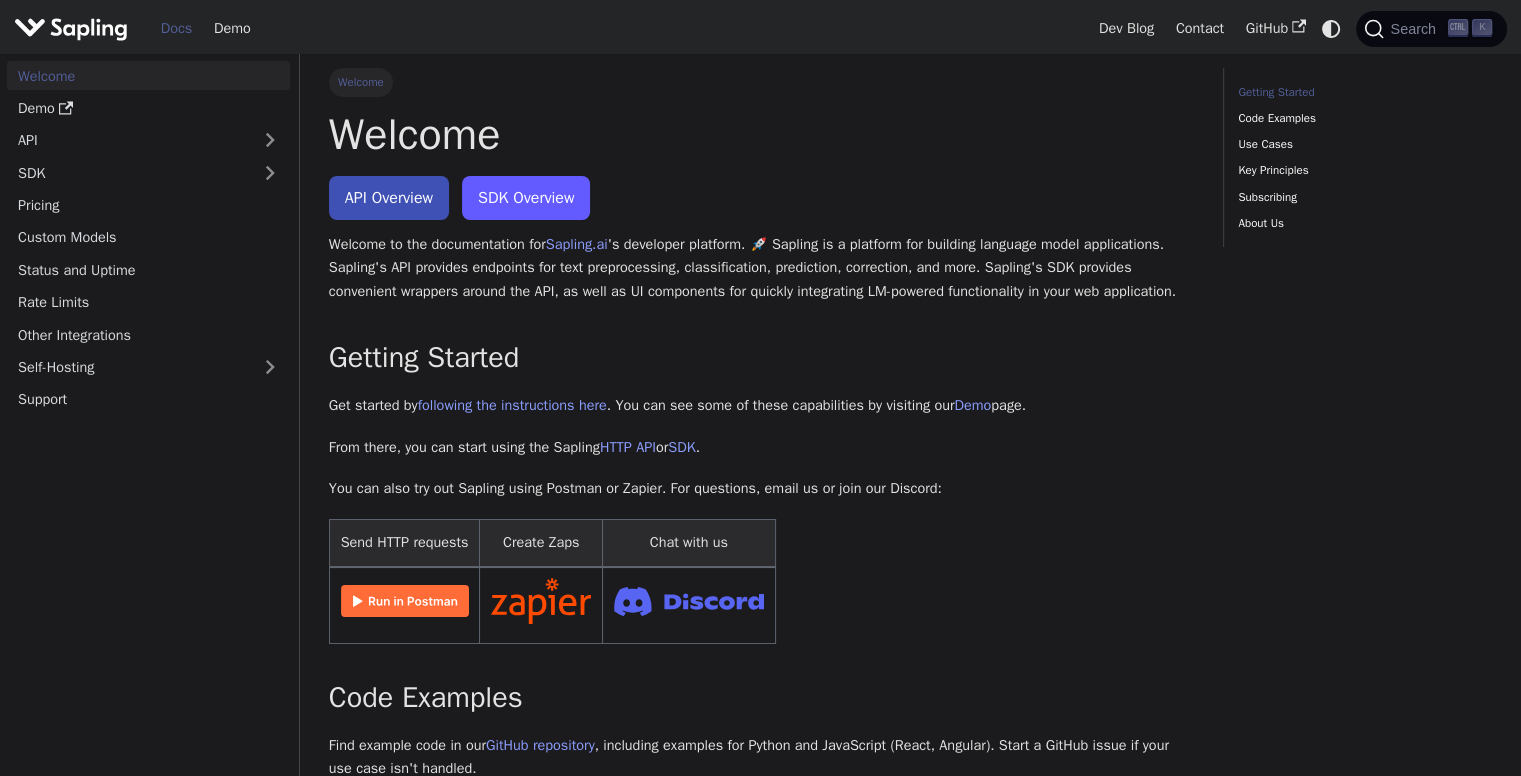 click on "SDK Overview" at bounding box center (526, 198) 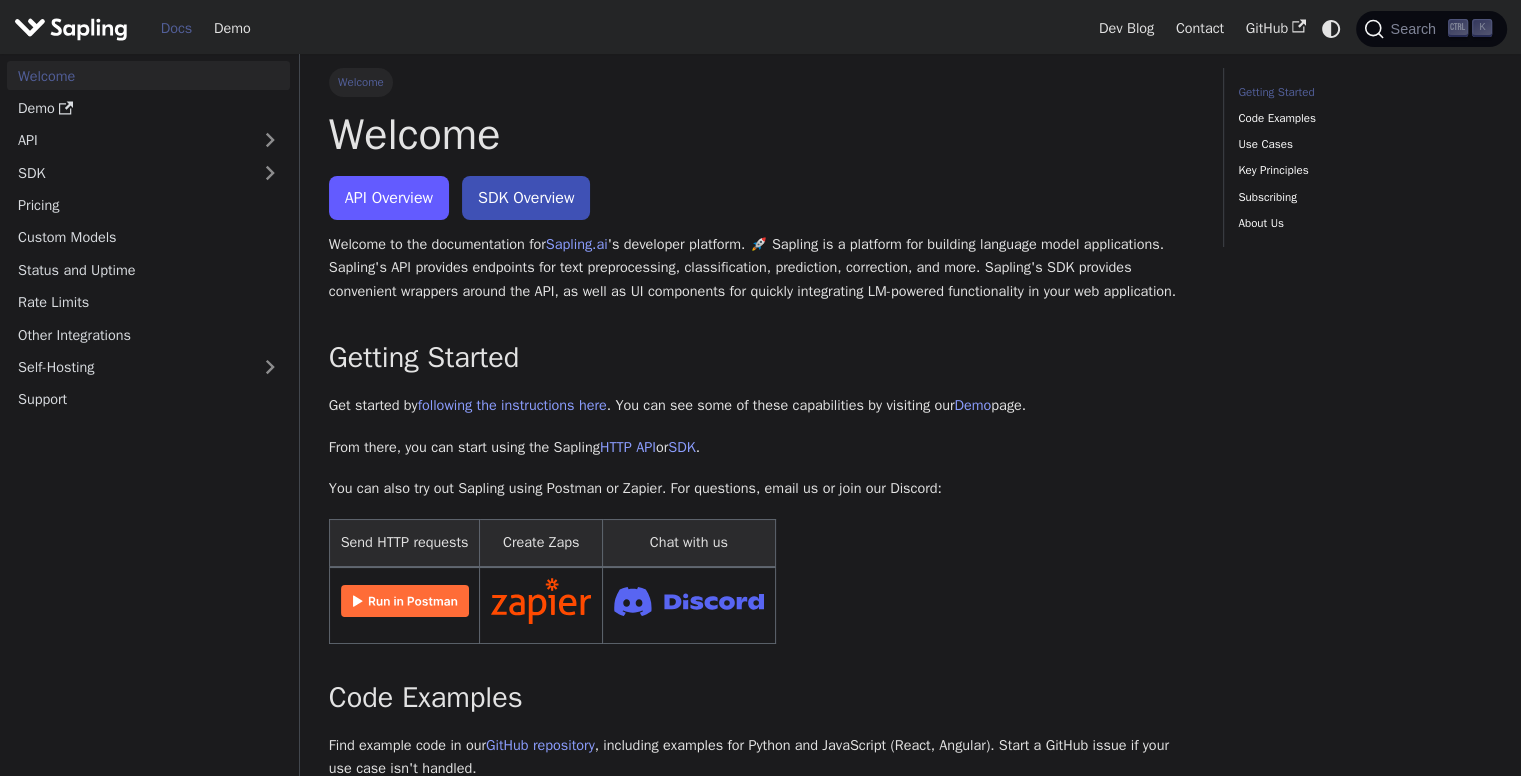 click on "API Overview" at bounding box center (389, 198) 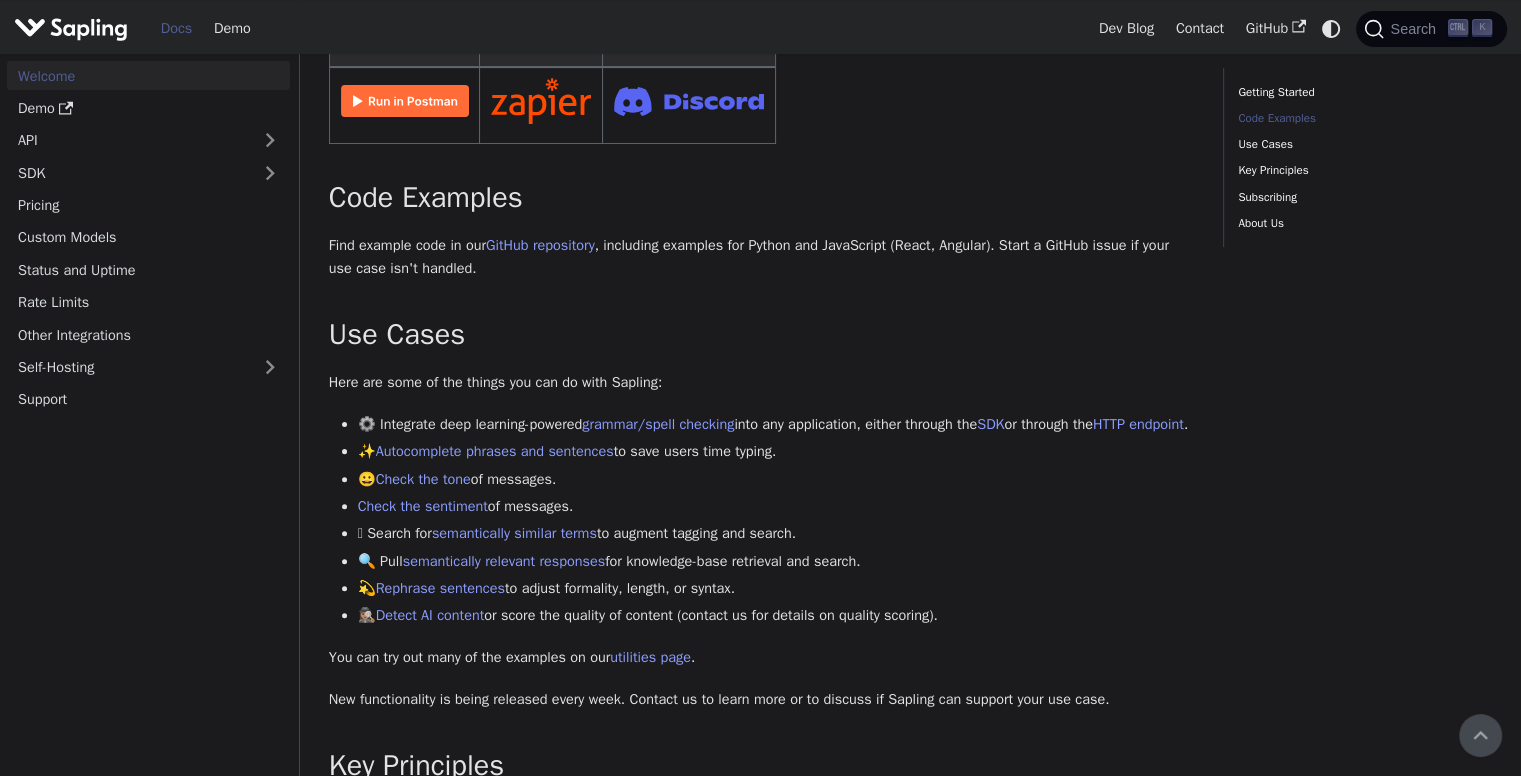 scroll, scrollTop: 400, scrollLeft: 0, axis: vertical 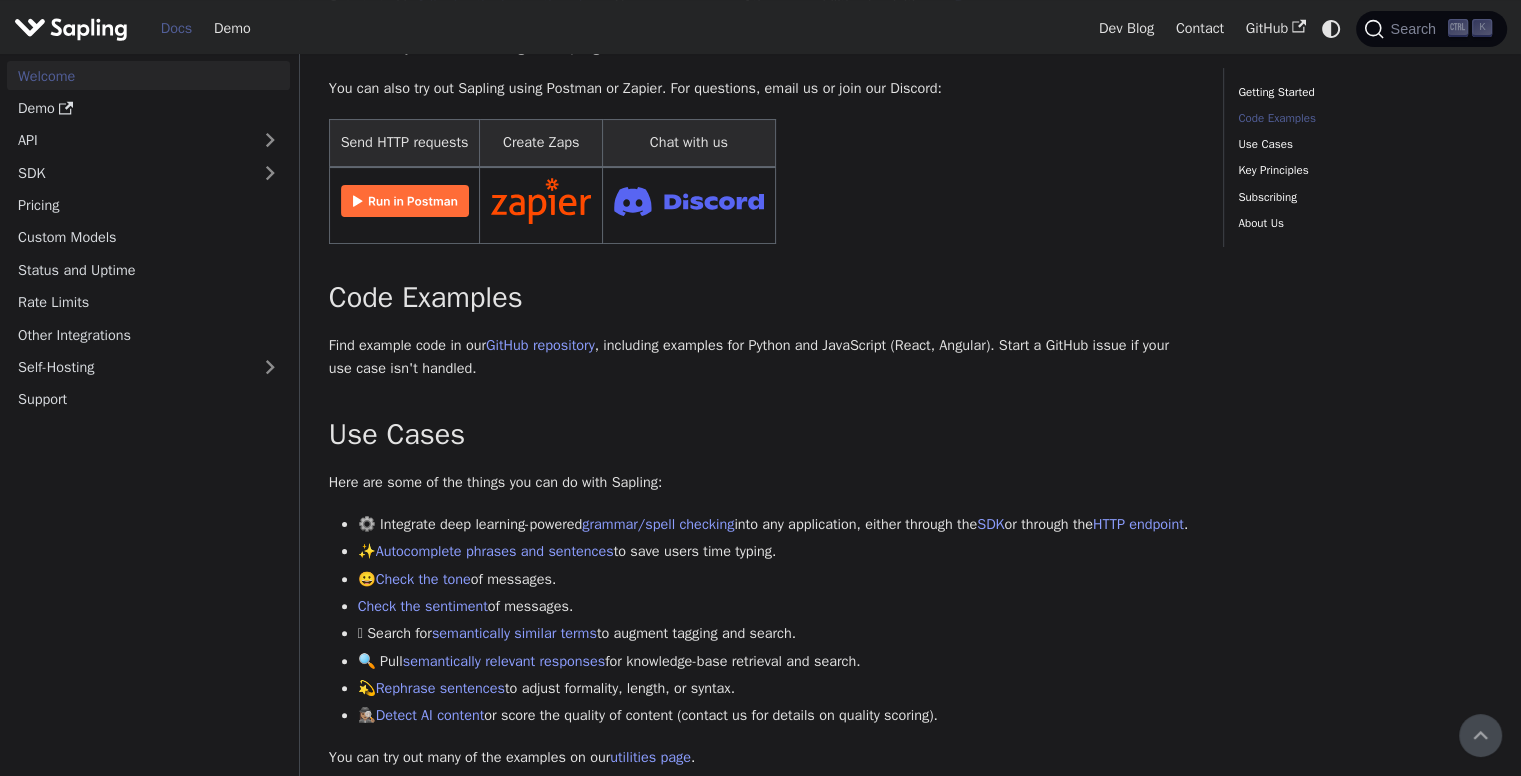 click at bounding box center (405, 201) 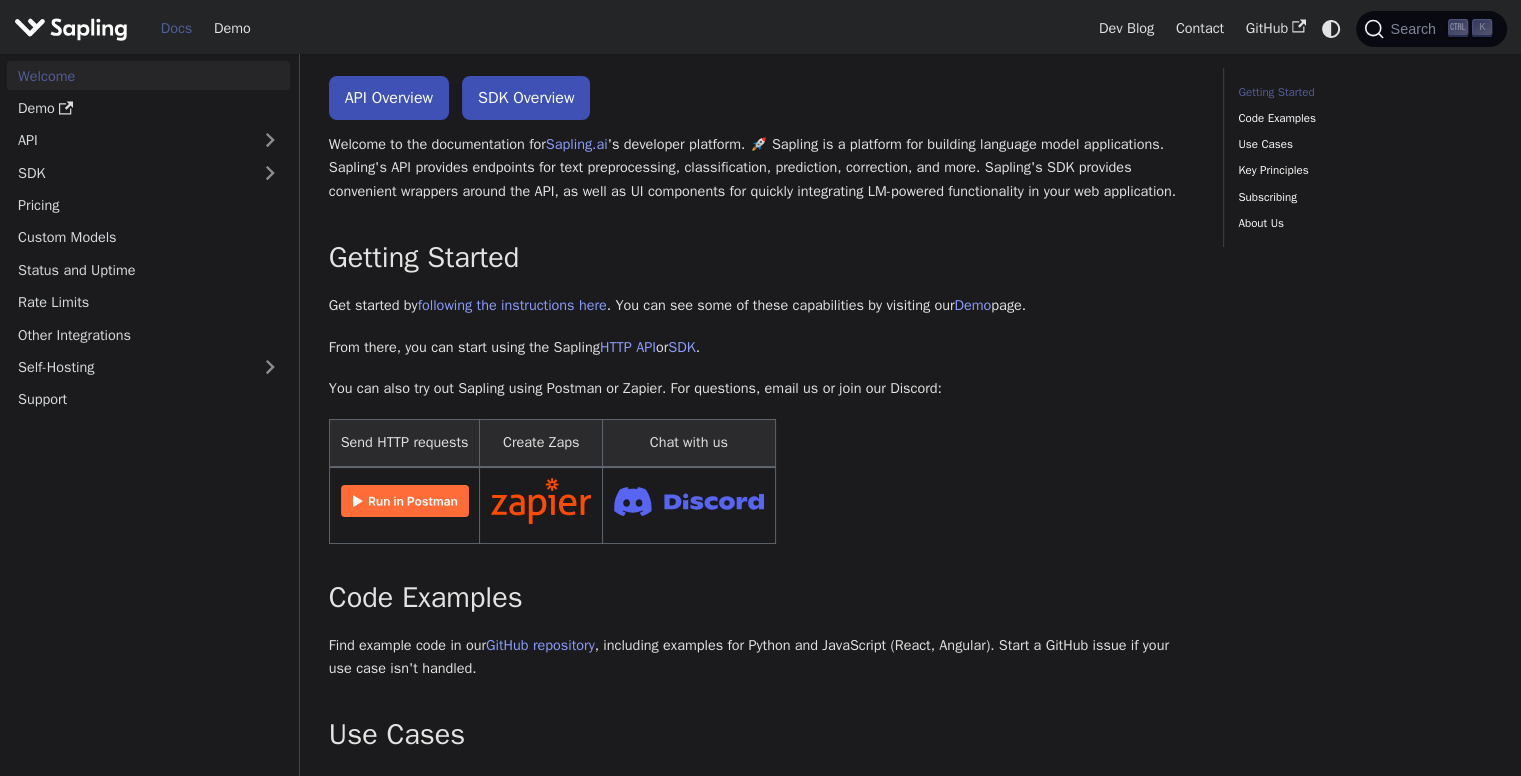 scroll, scrollTop: 0, scrollLeft: 0, axis: both 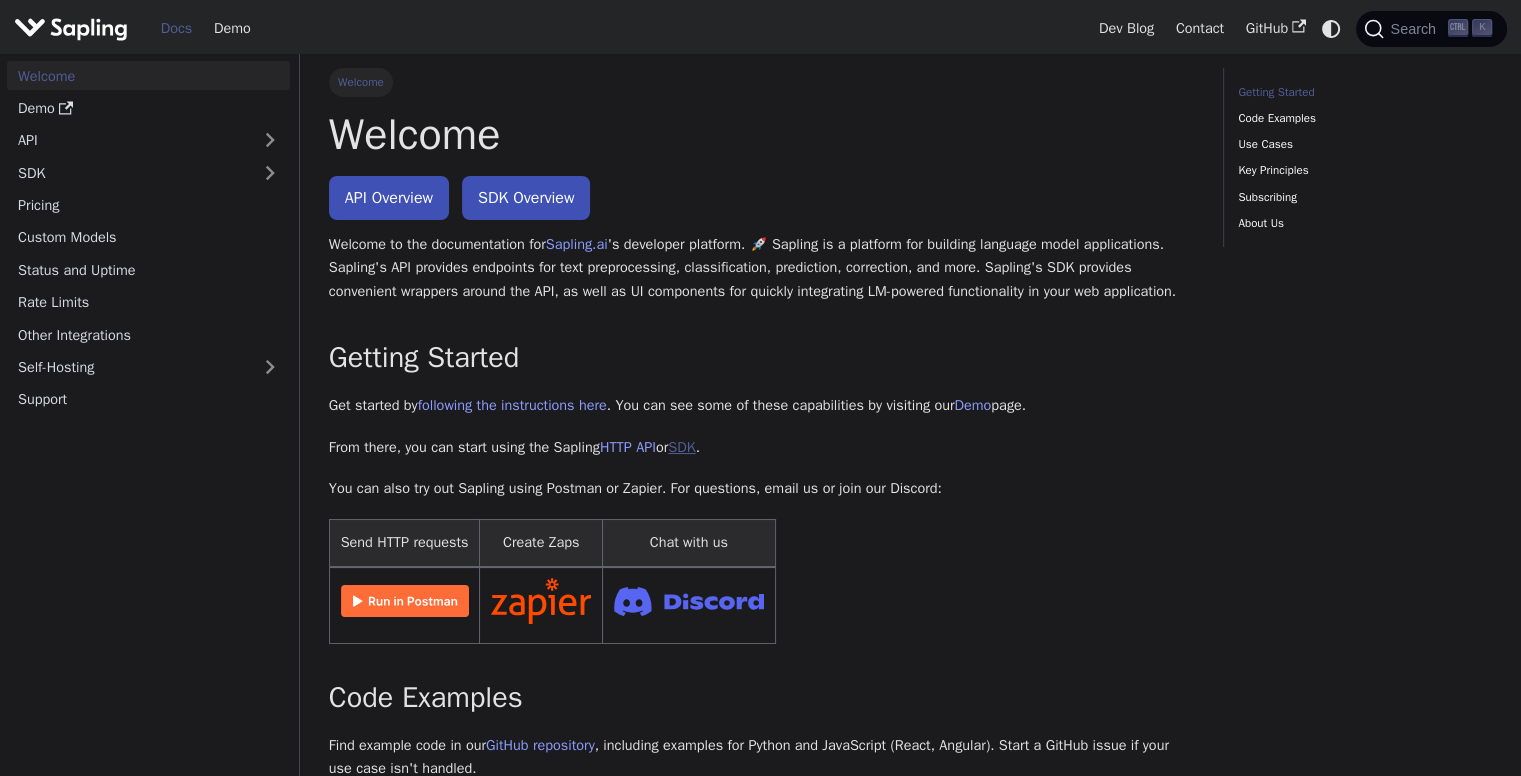 click on "SDK" at bounding box center [681, 447] 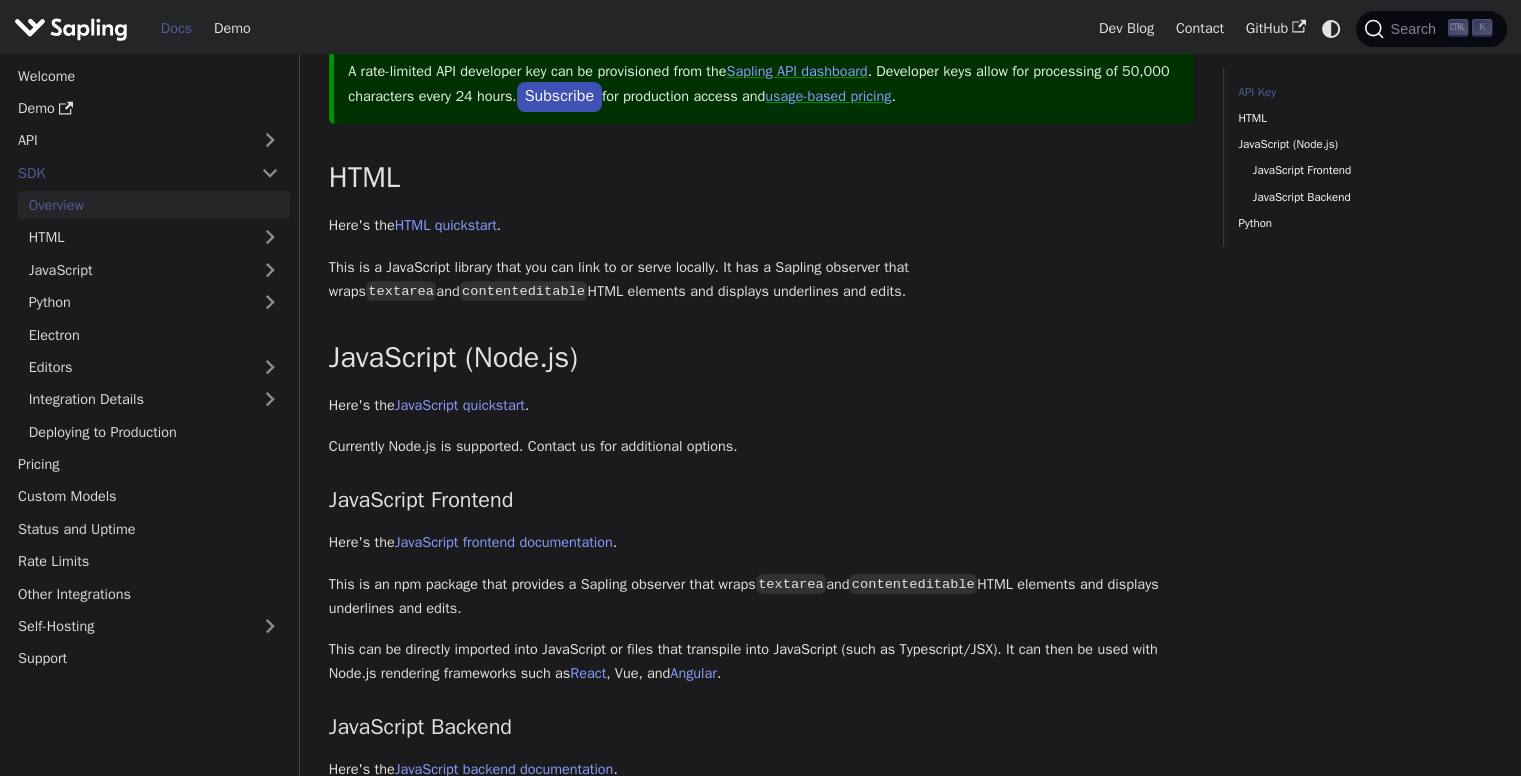 scroll, scrollTop: 0, scrollLeft: 0, axis: both 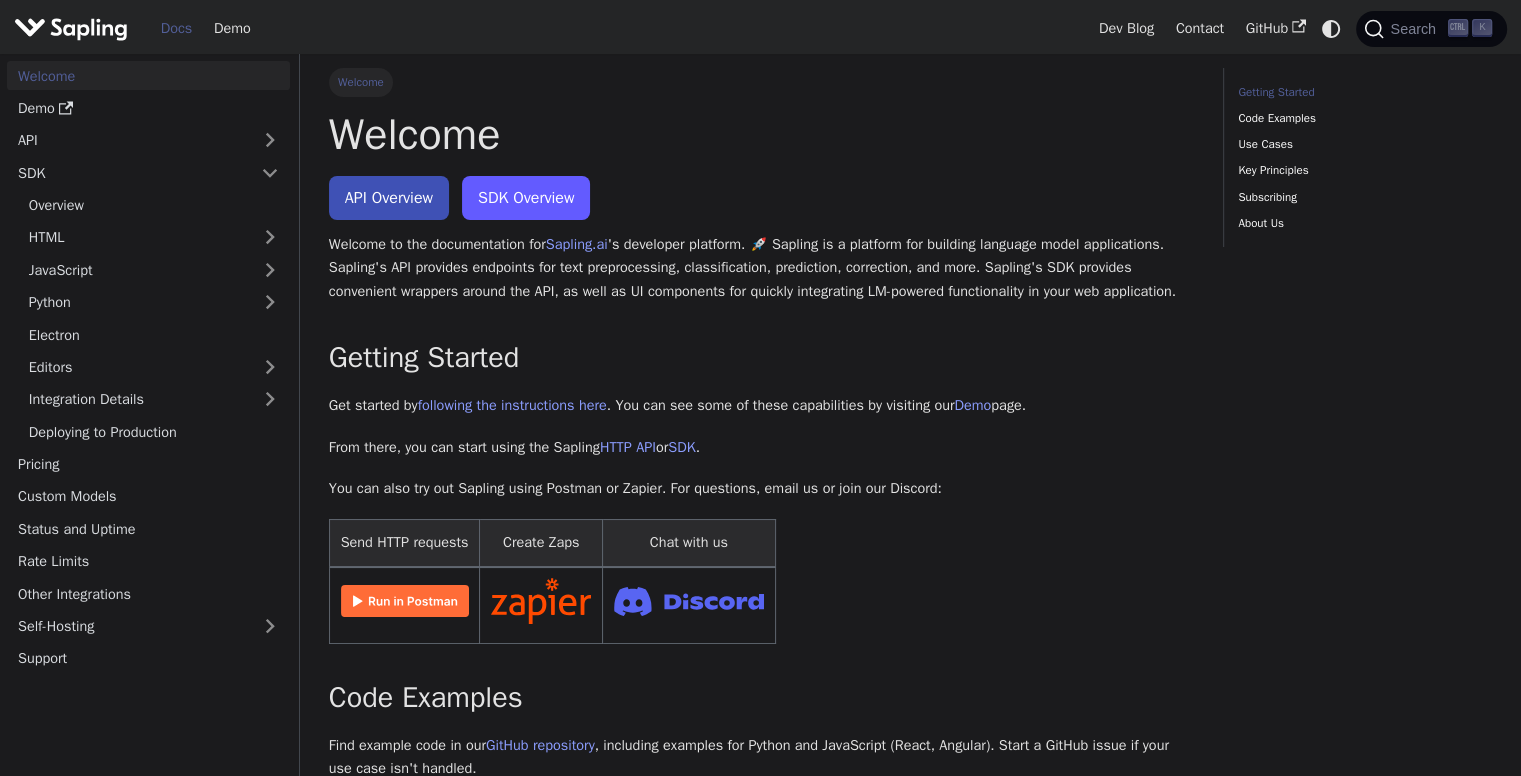 click on "SDK Overview" at bounding box center (526, 198) 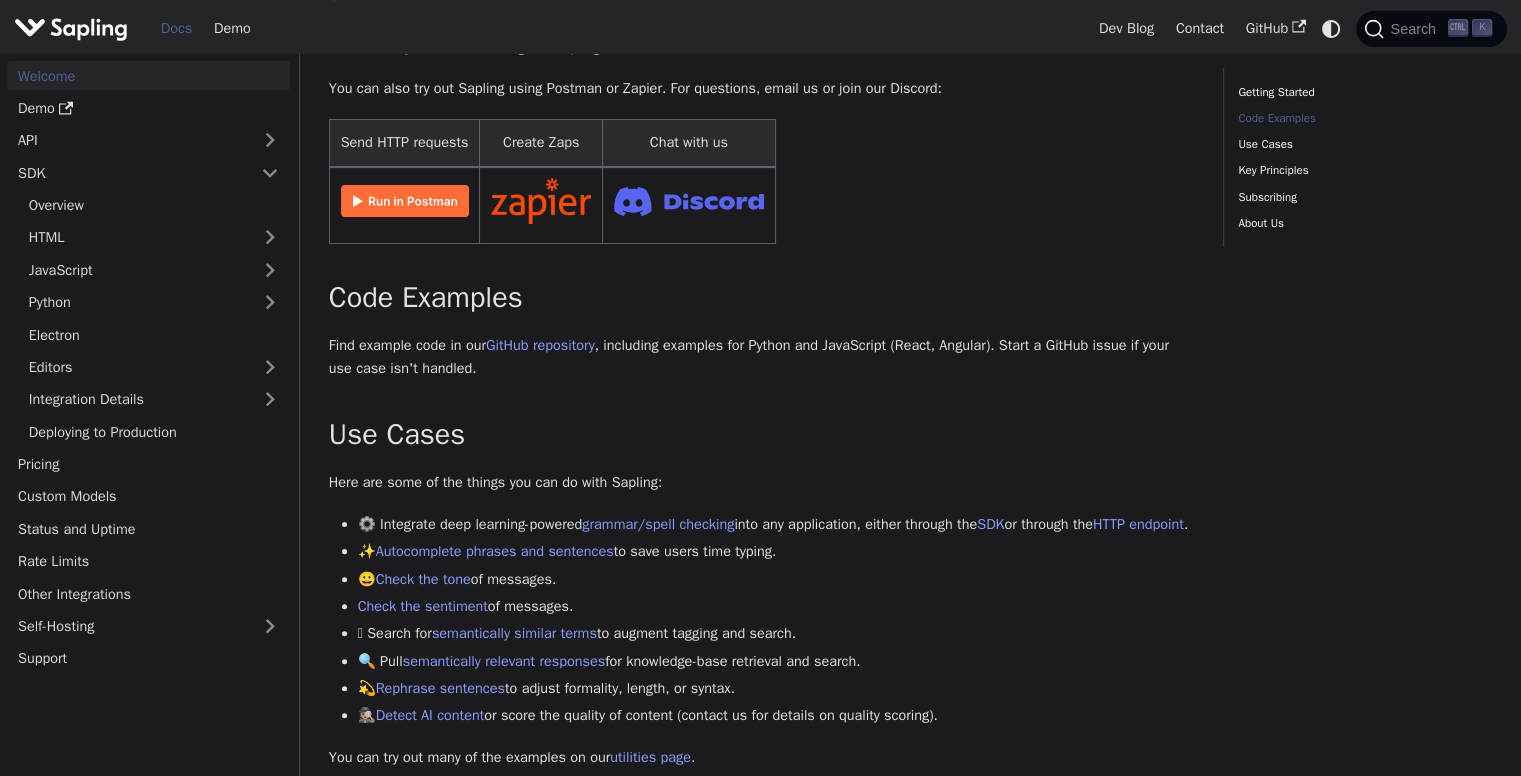 scroll, scrollTop: 600, scrollLeft: 0, axis: vertical 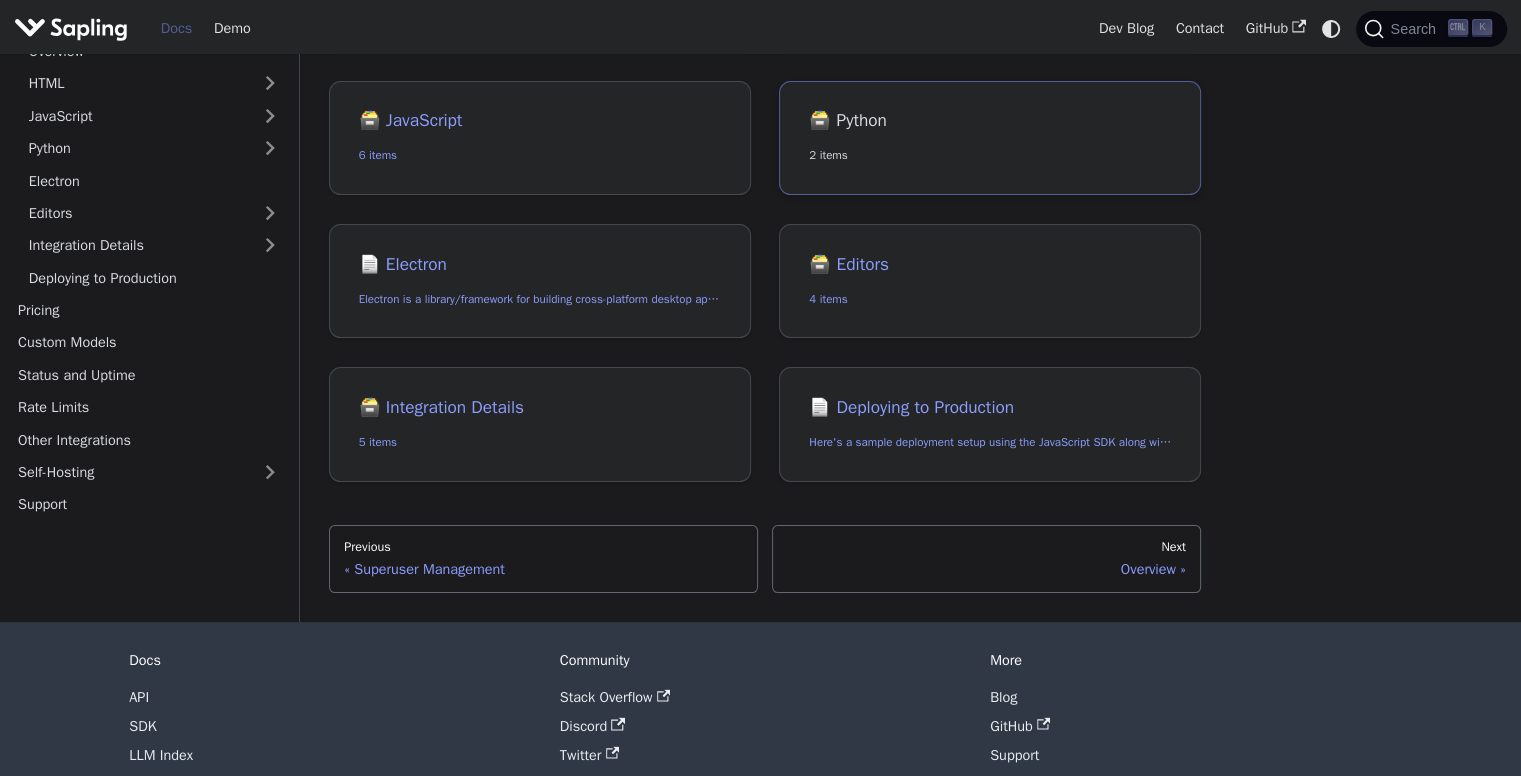 click on "🗃️   Python" at bounding box center [990, 121] 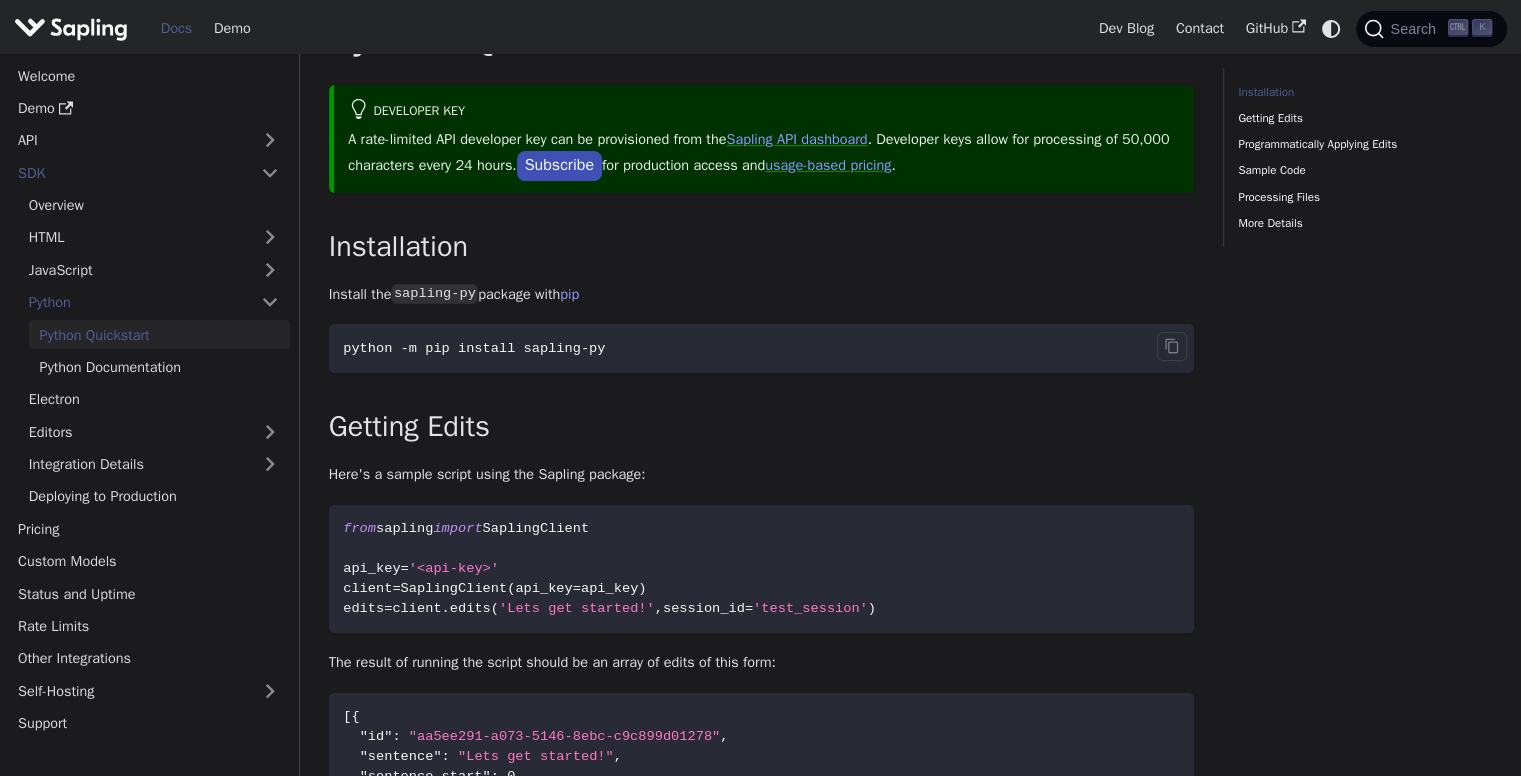 scroll, scrollTop: 0, scrollLeft: 0, axis: both 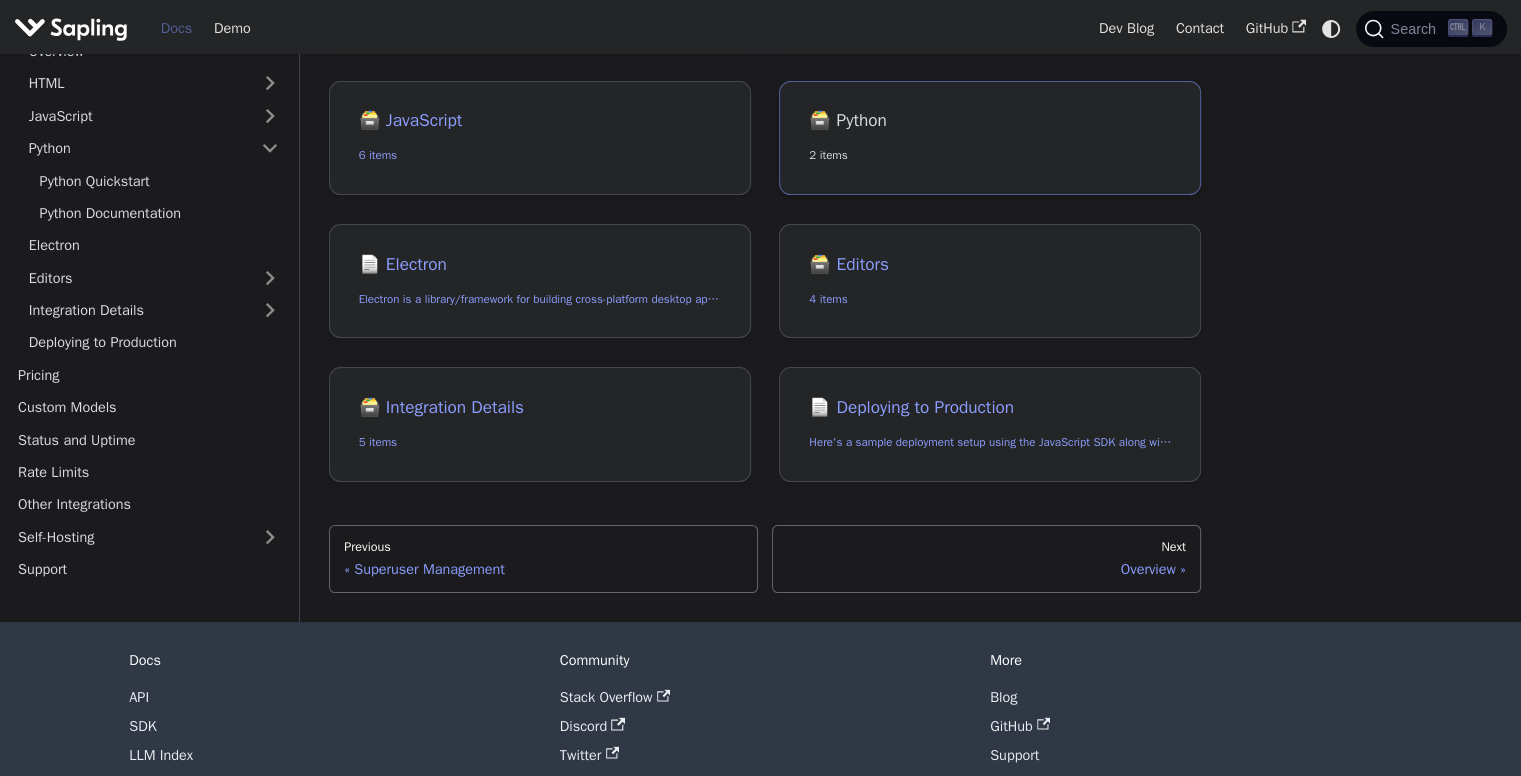 click on "🗃️   Python" at bounding box center (990, 121) 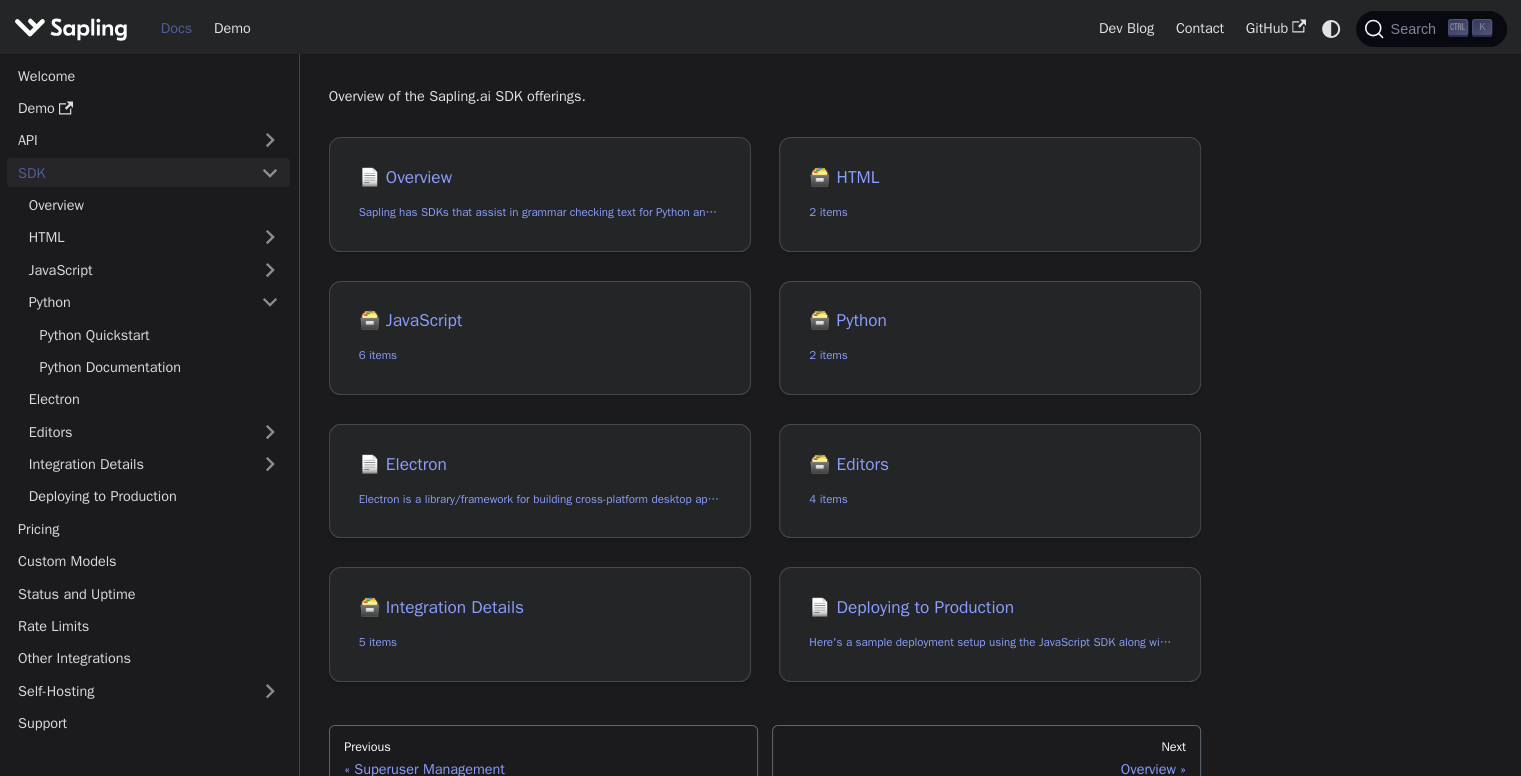 scroll, scrollTop: 0, scrollLeft: 0, axis: both 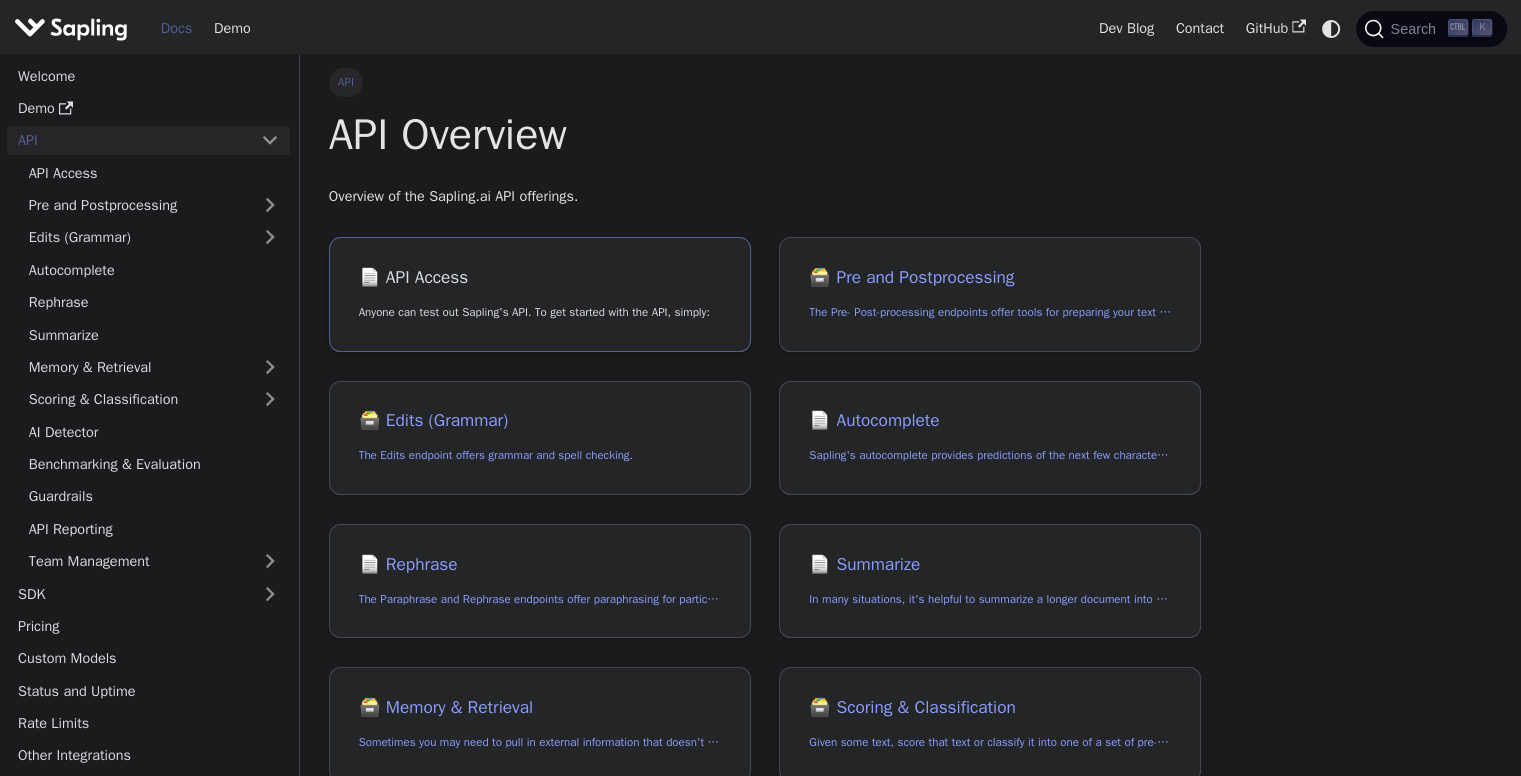 click on "📄️   API Access Anyone can test out Sapling's API. To get started with the API, simply:" at bounding box center [540, 294] 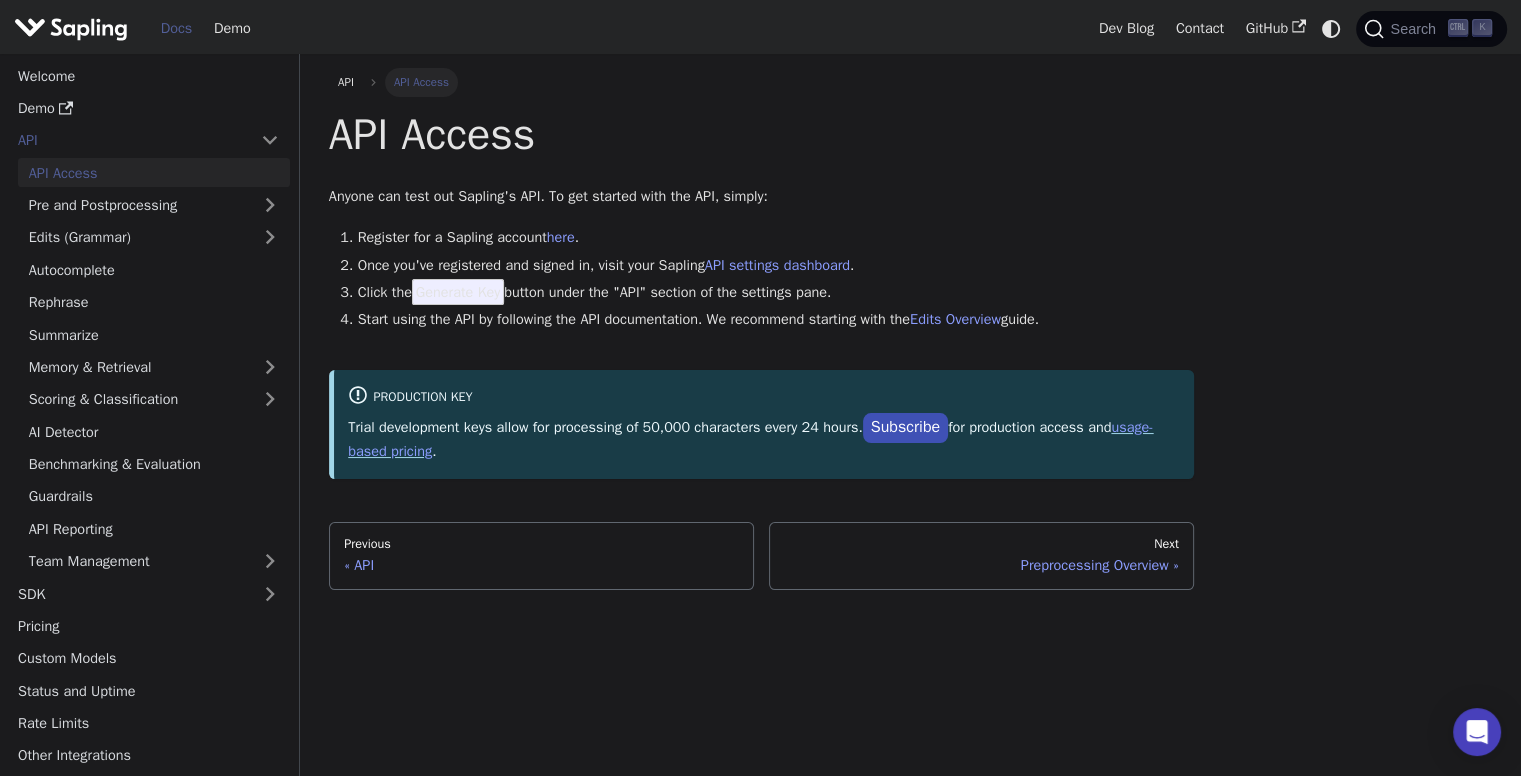 click on "Once you've registered and signed in, visit your Sapling  API settings dashboard ." at bounding box center [776, 266] 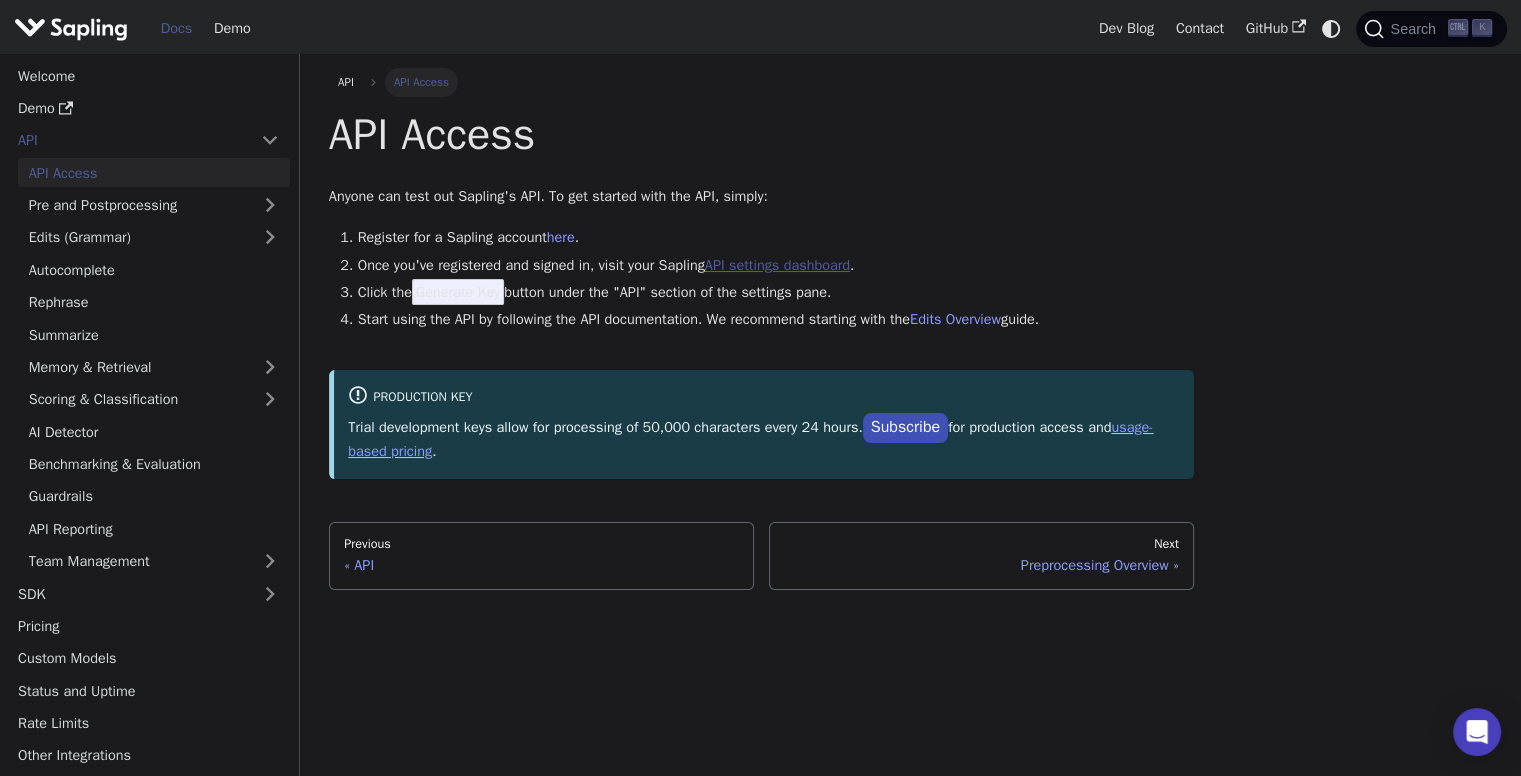 click on "API settings dashboard" at bounding box center (777, 265) 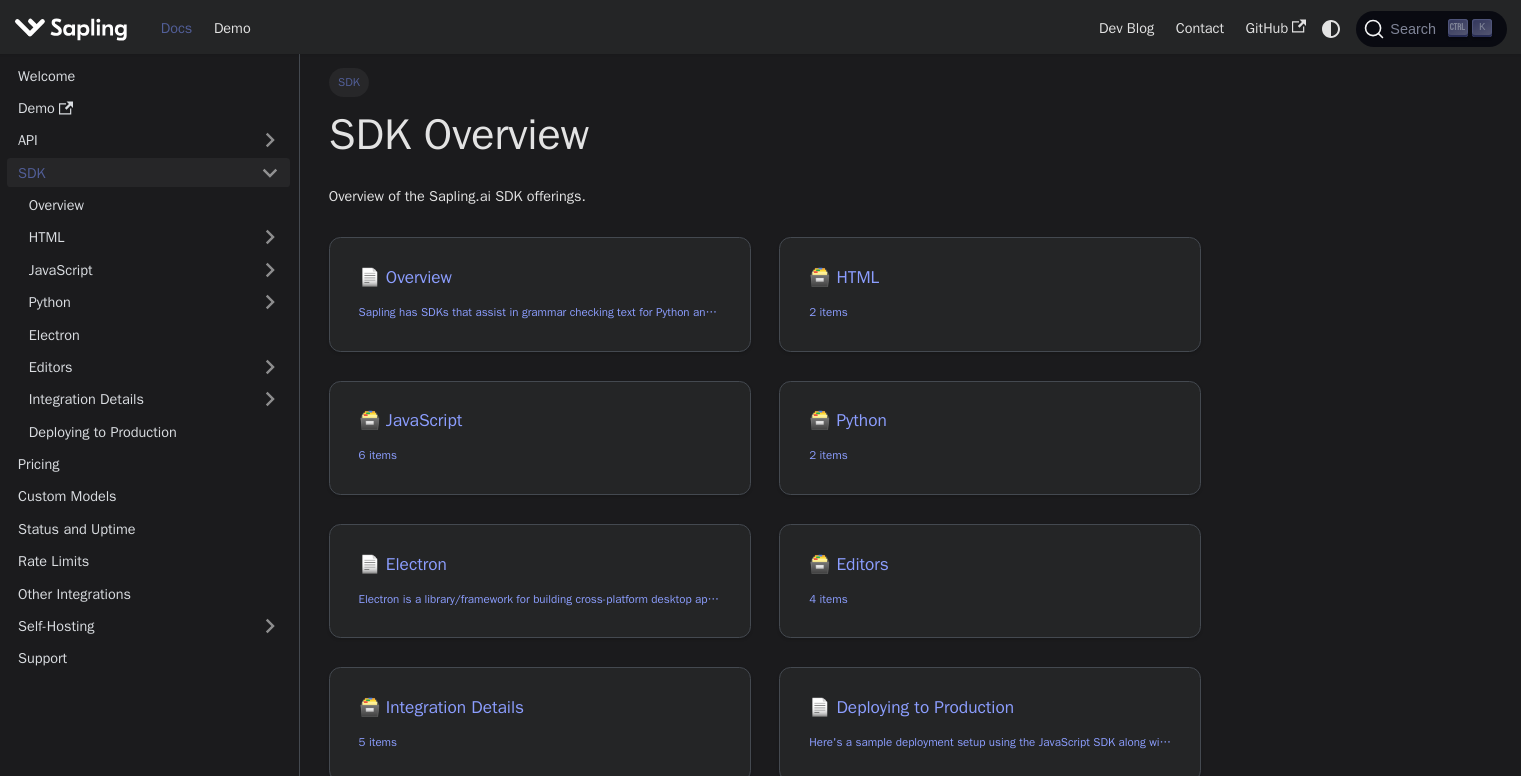 scroll, scrollTop: 0, scrollLeft: 0, axis: both 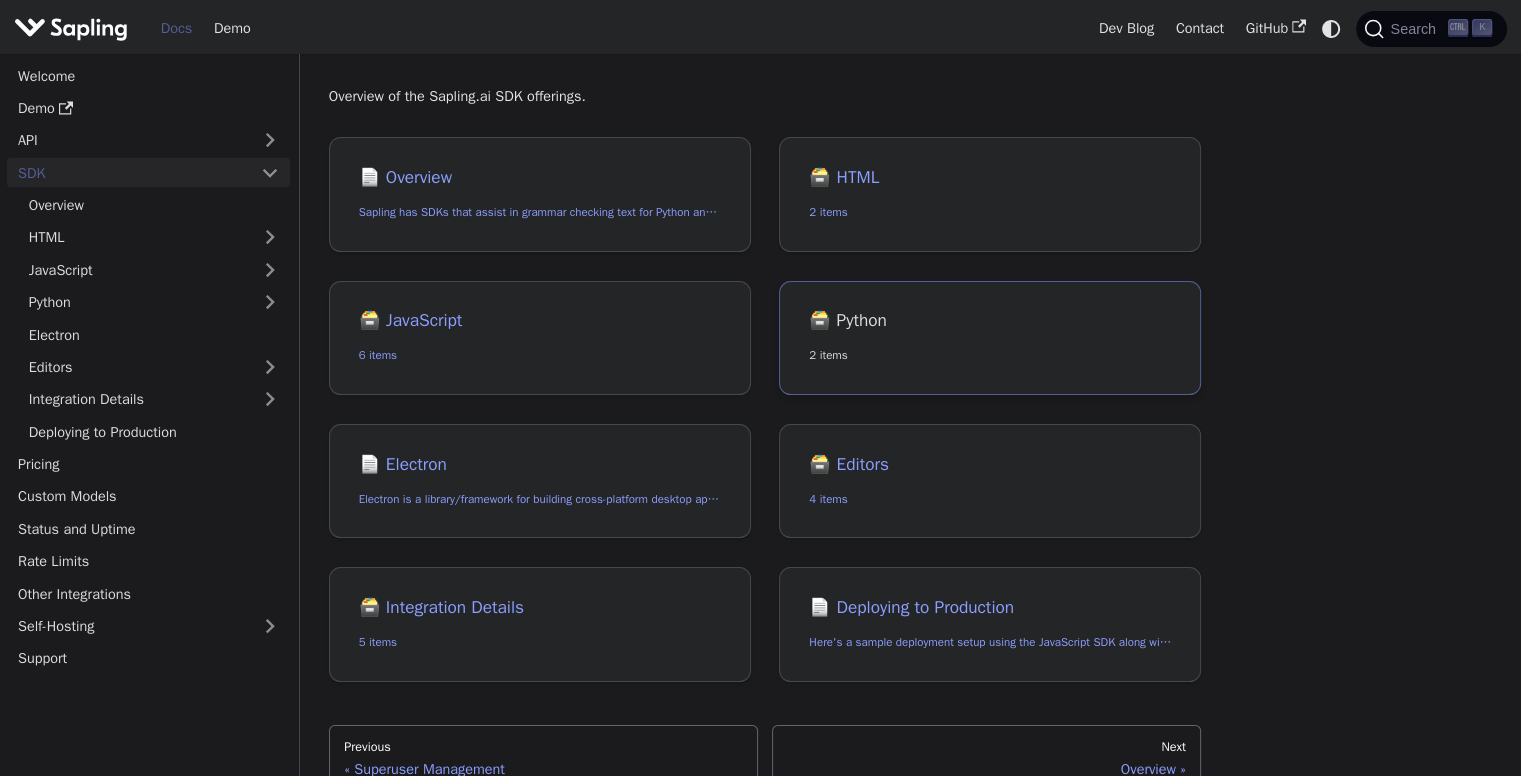 click on "🗃️   Python" at bounding box center [990, 321] 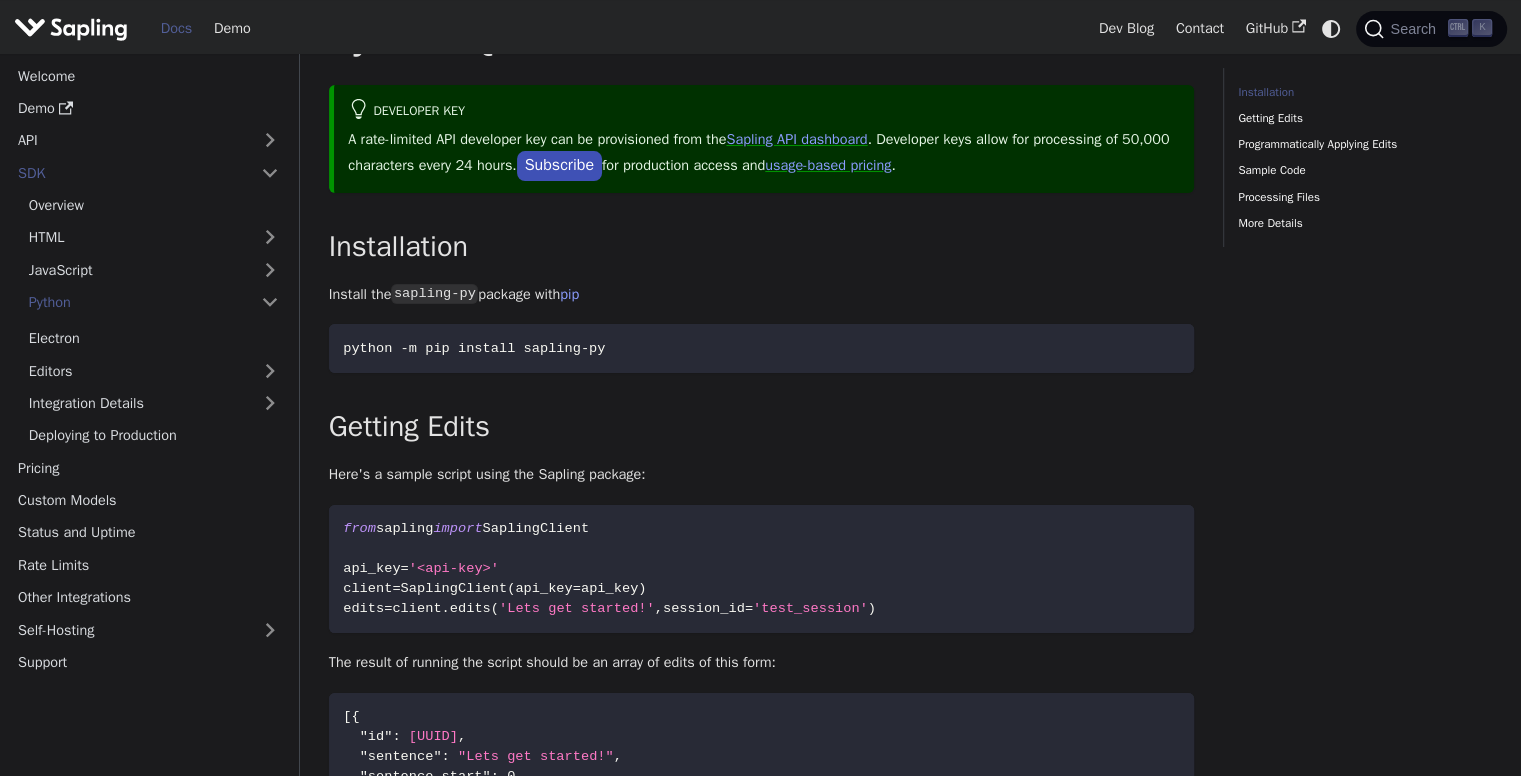scroll, scrollTop: 0, scrollLeft: 0, axis: both 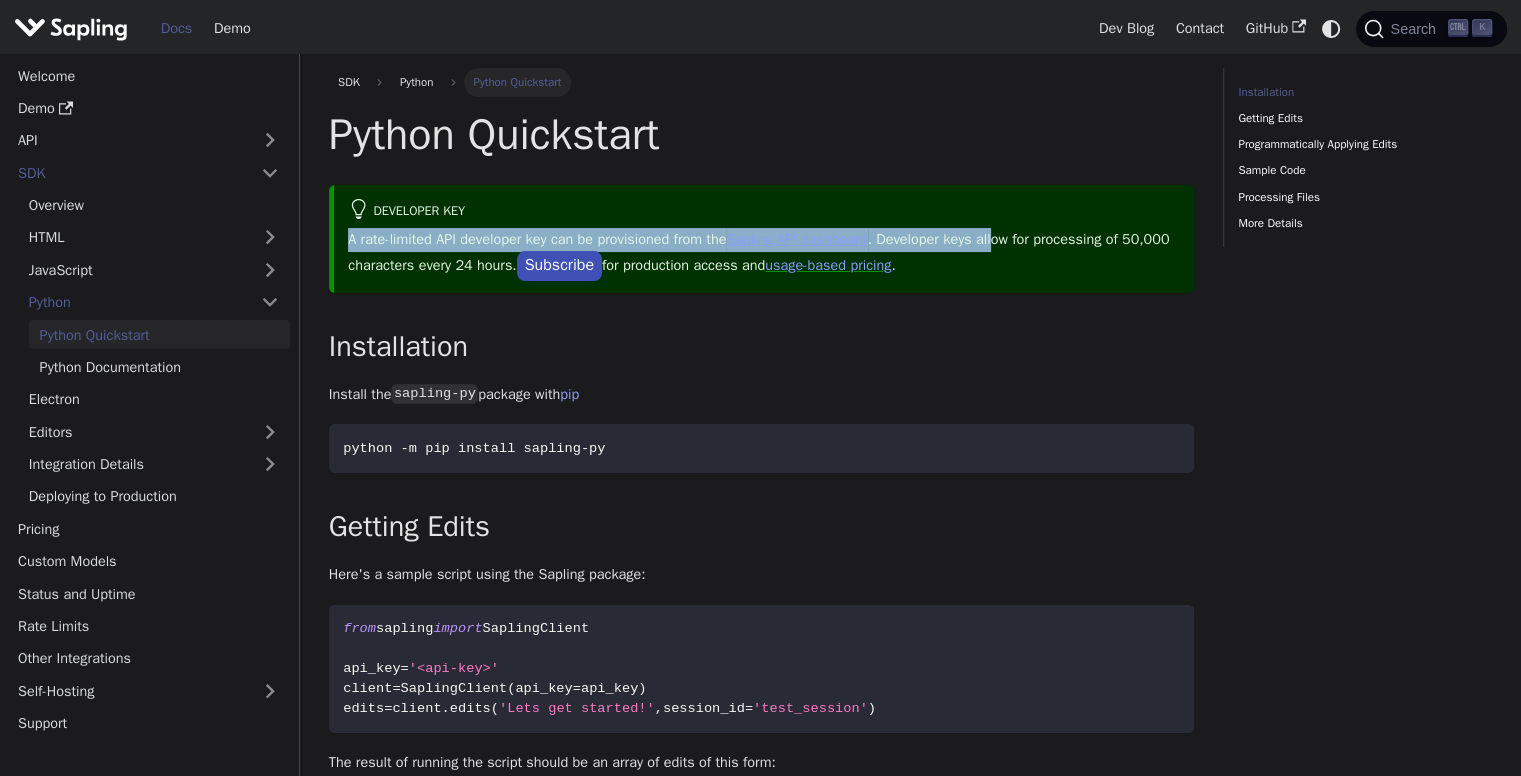 drag, startPoint x: 350, startPoint y: 237, endPoint x: 1008, endPoint y: 248, distance: 658.0919 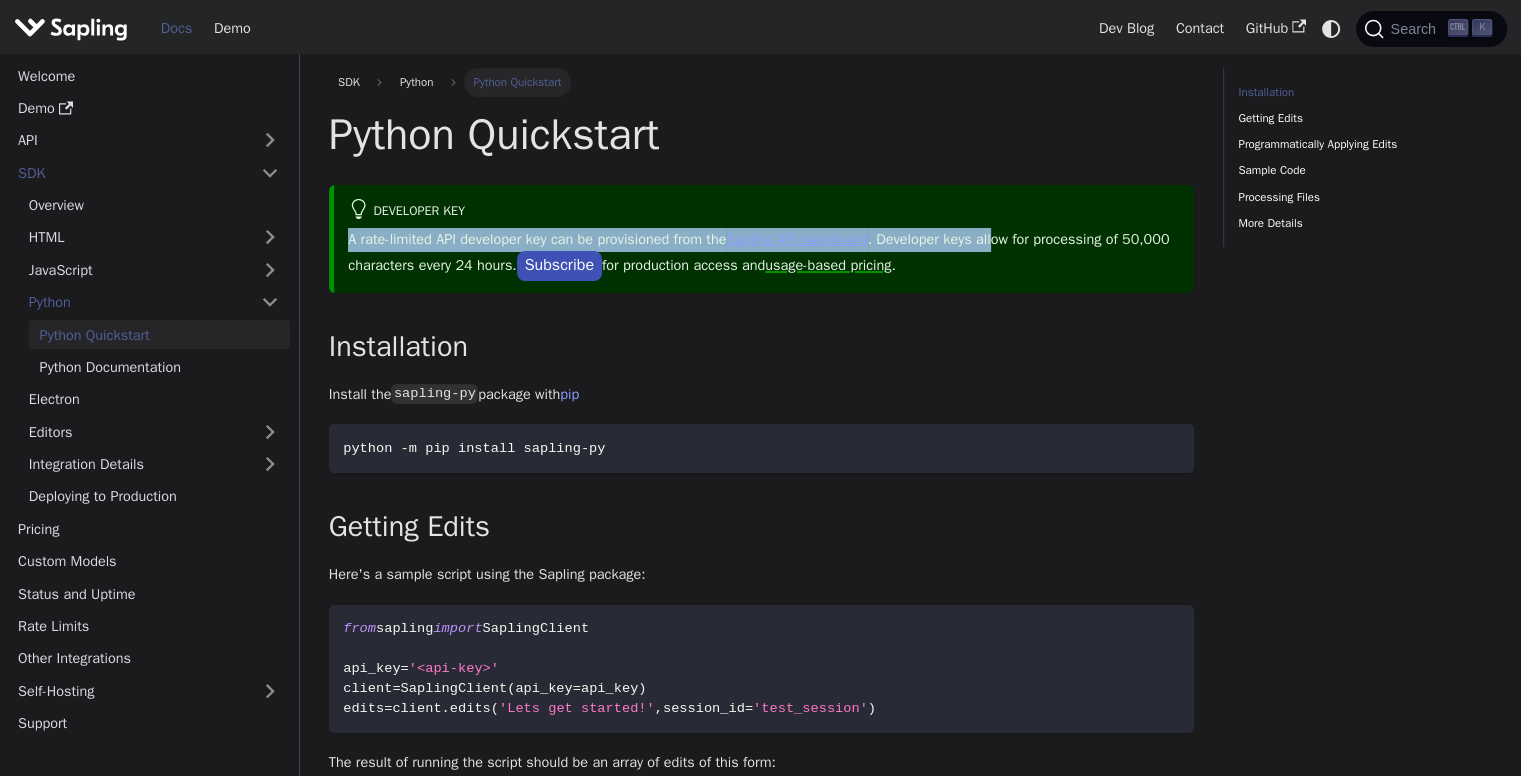 click on "usage-based pricing" at bounding box center [828, 265] 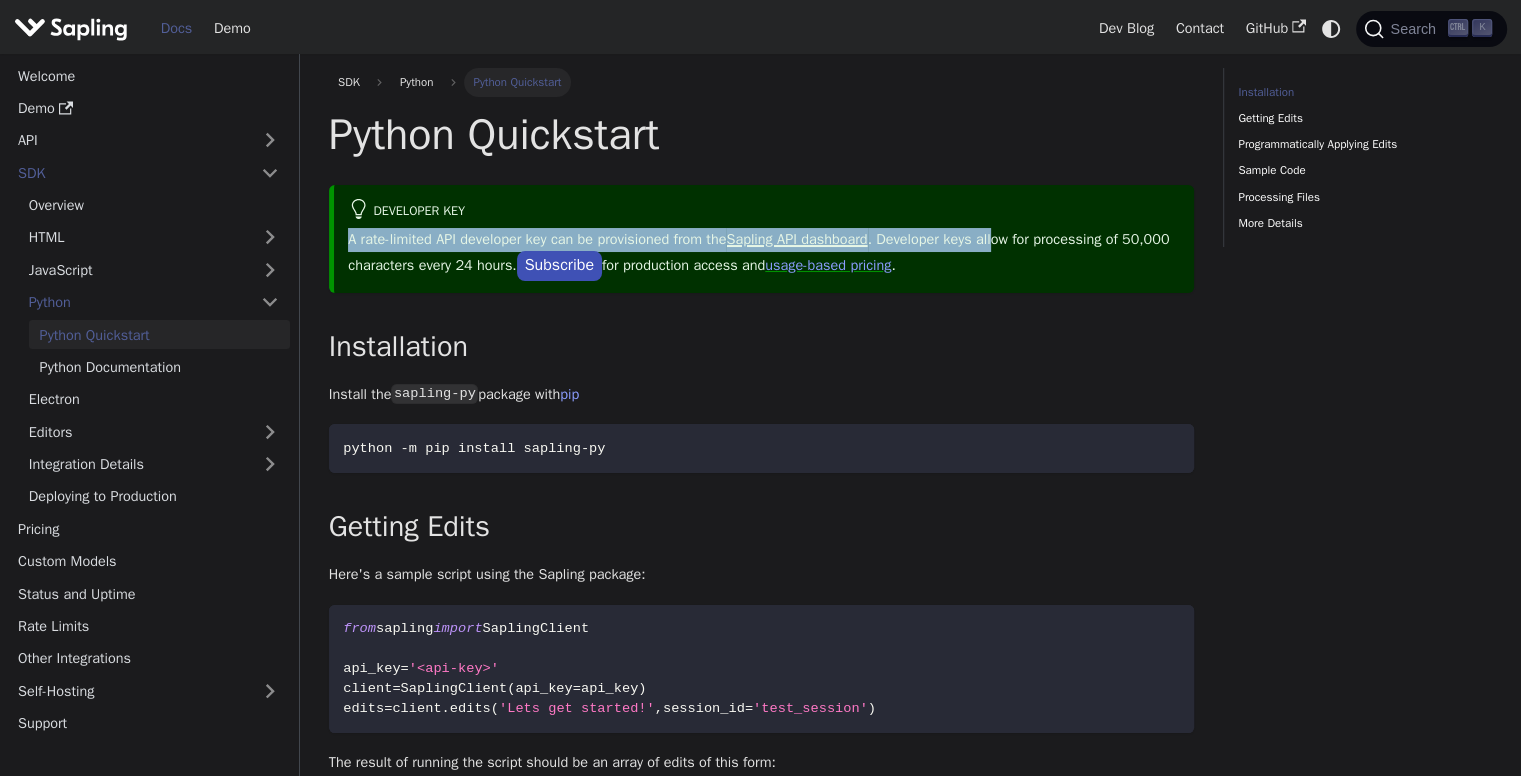 click on "Sapling API dashboard" at bounding box center (796, 239) 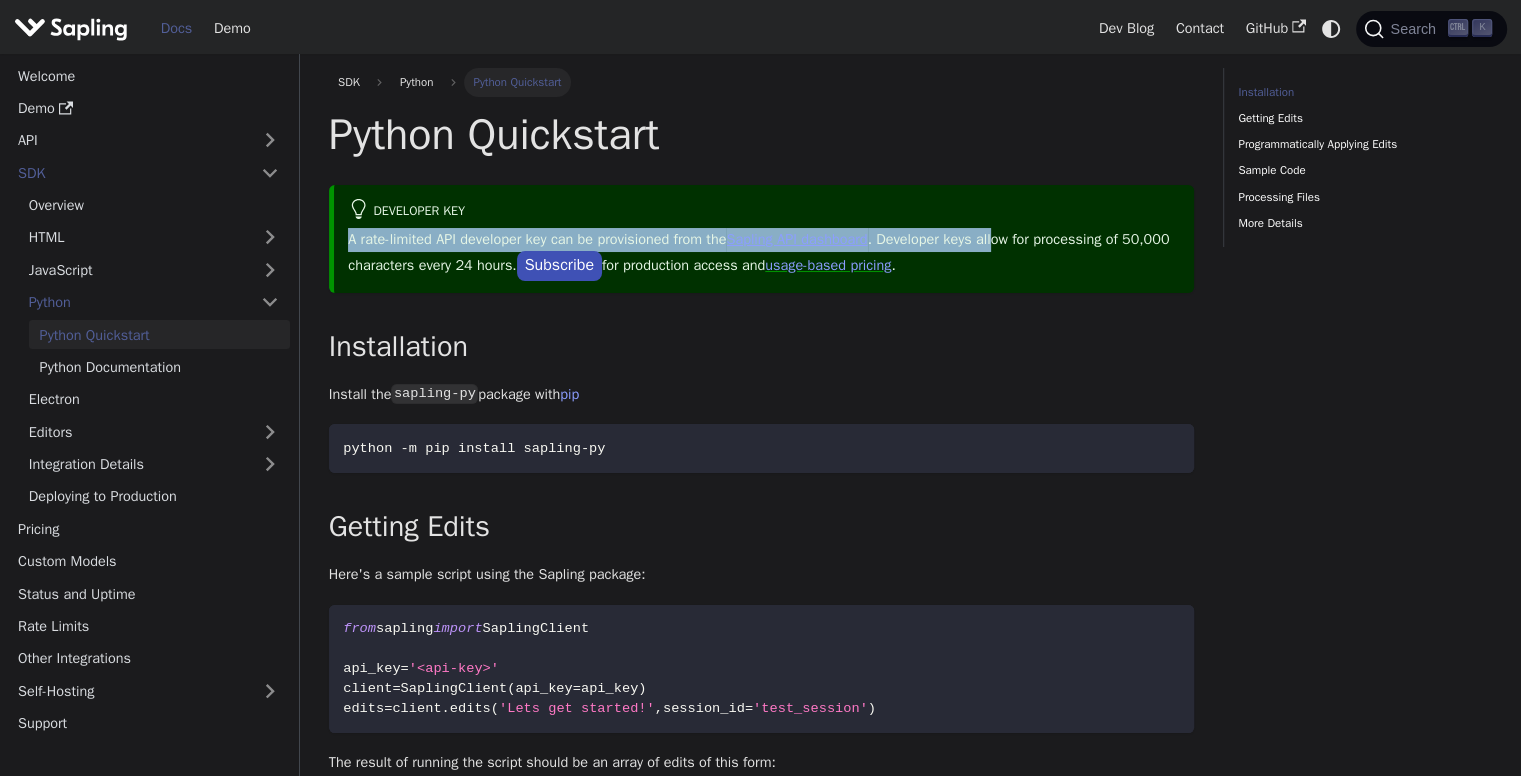 scroll, scrollTop: 100, scrollLeft: 0, axis: vertical 